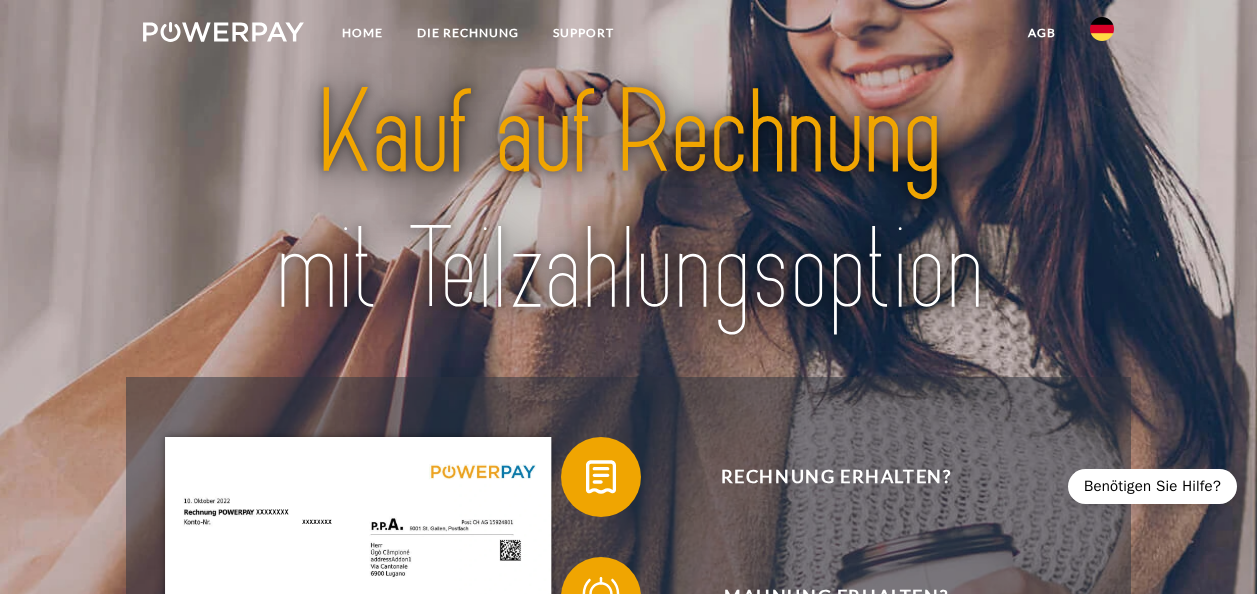 scroll, scrollTop: 0, scrollLeft: 0, axis: both 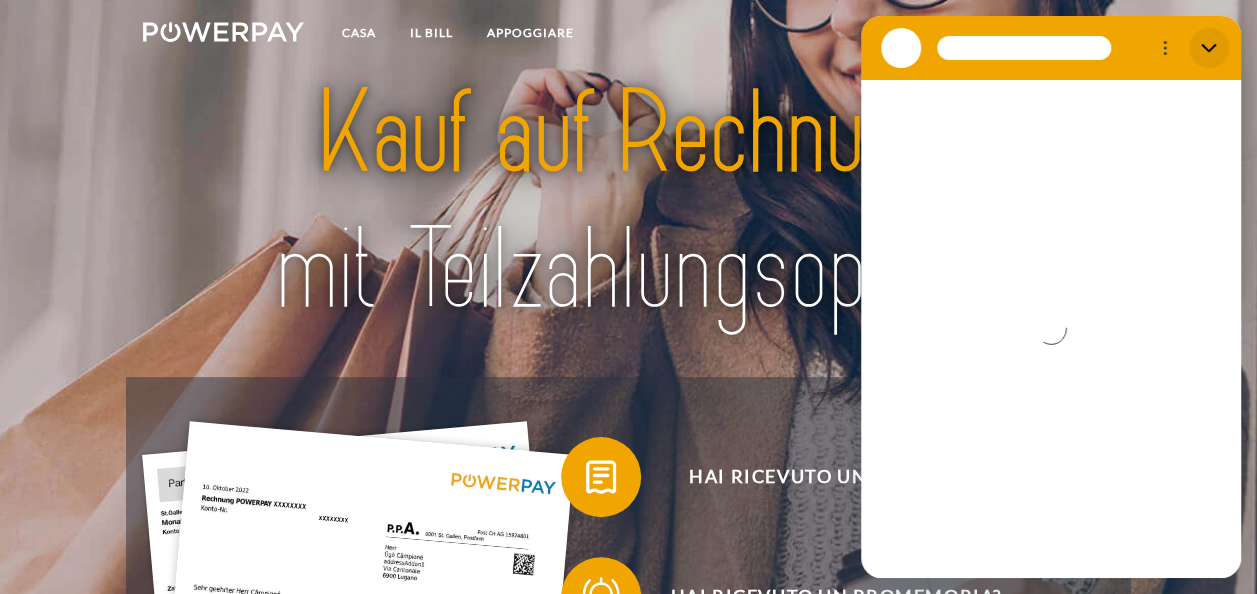 click 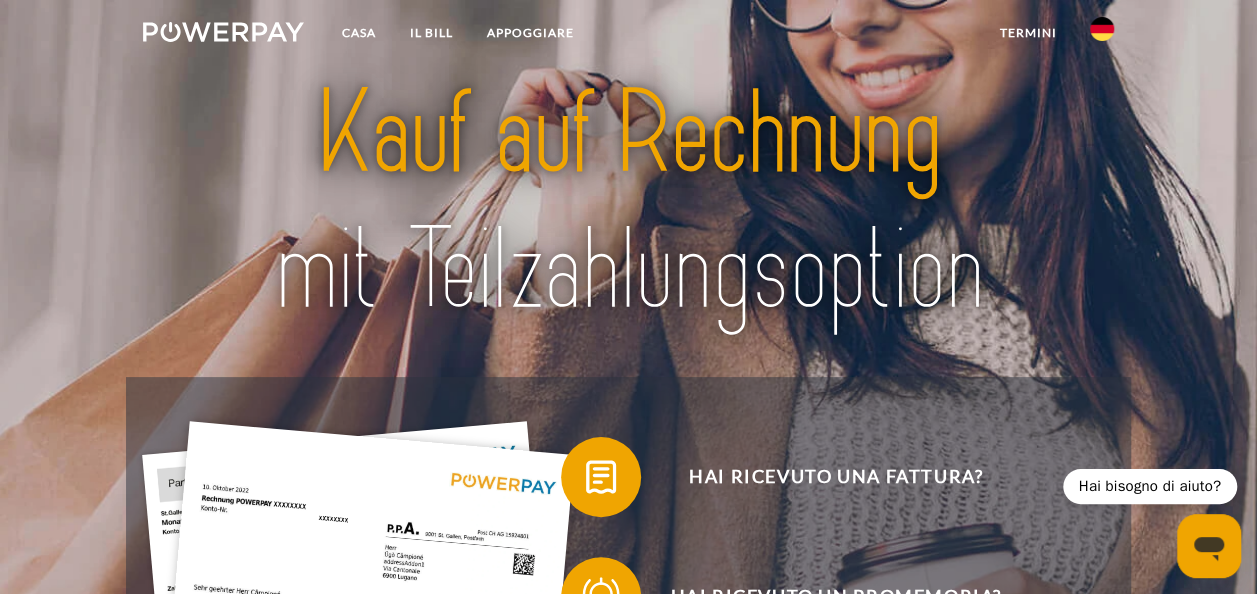 type on "*" 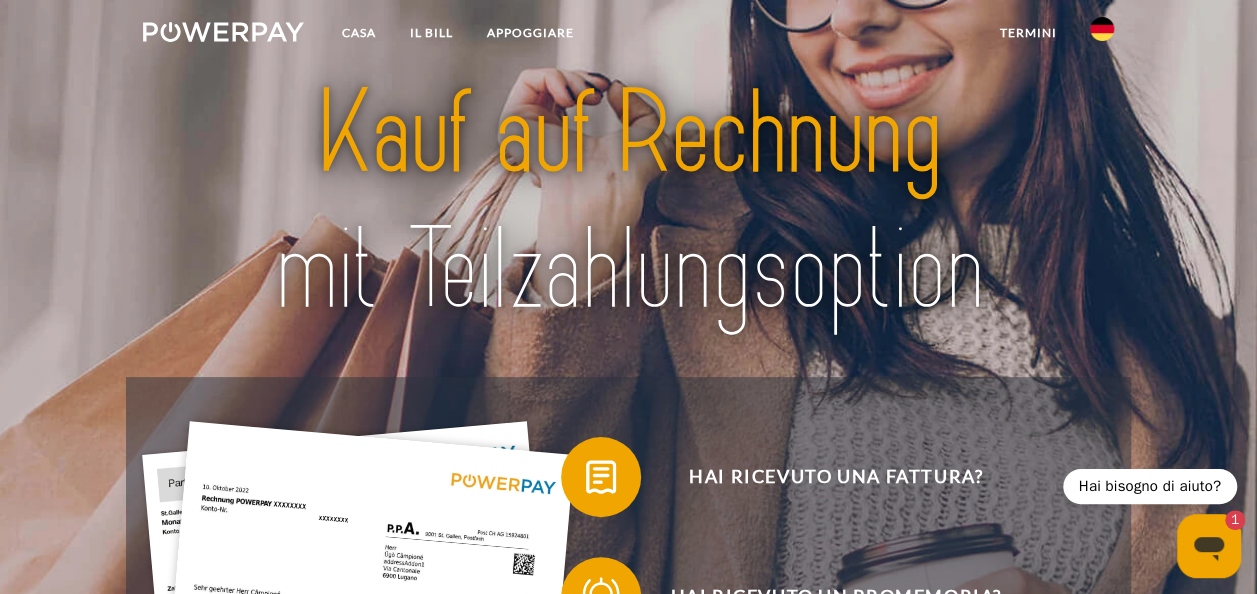 scroll, scrollTop: 0, scrollLeft: 0, axis: both 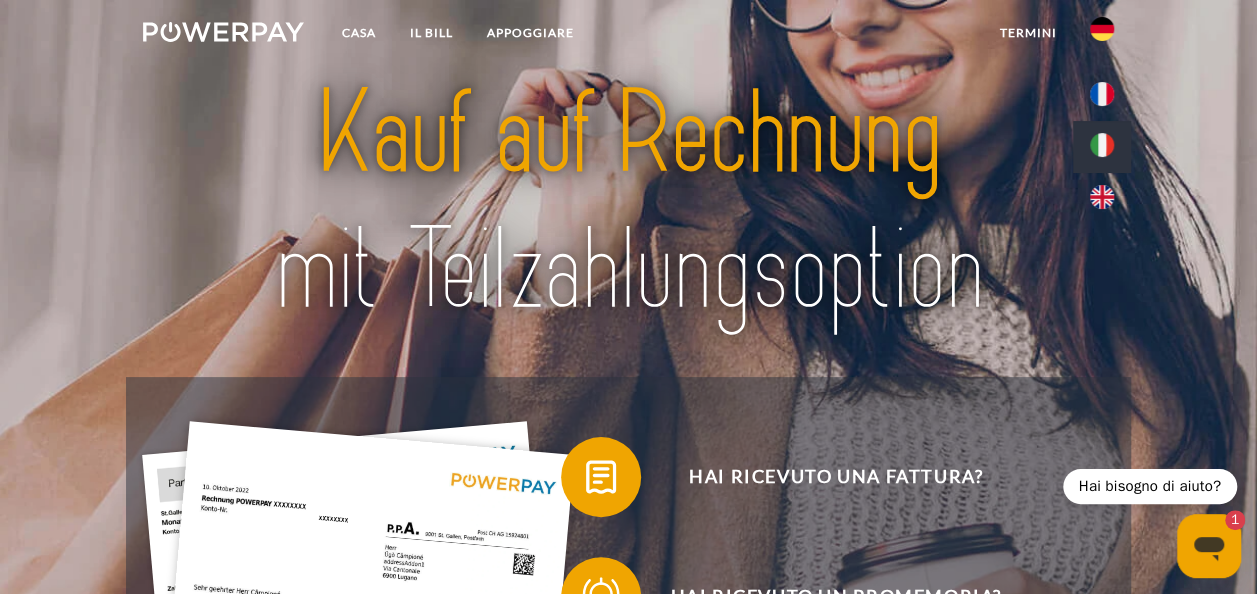 click at bounding box center (1102, 145) 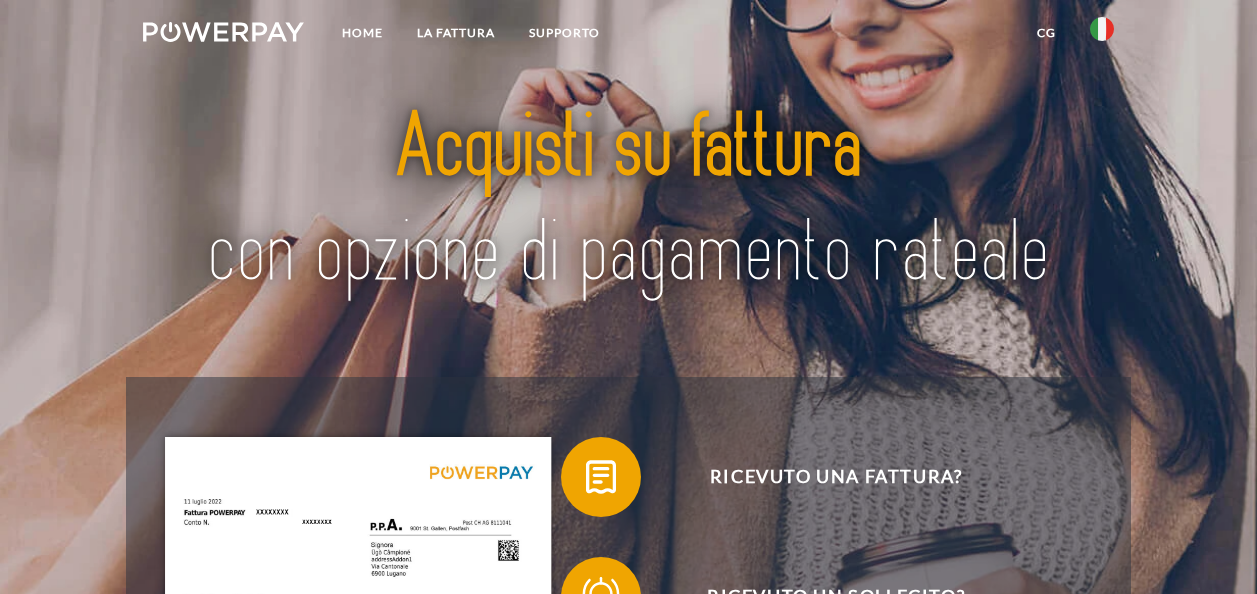 scroll, scrollTop: 0, scrollLeft: 0, axis: both 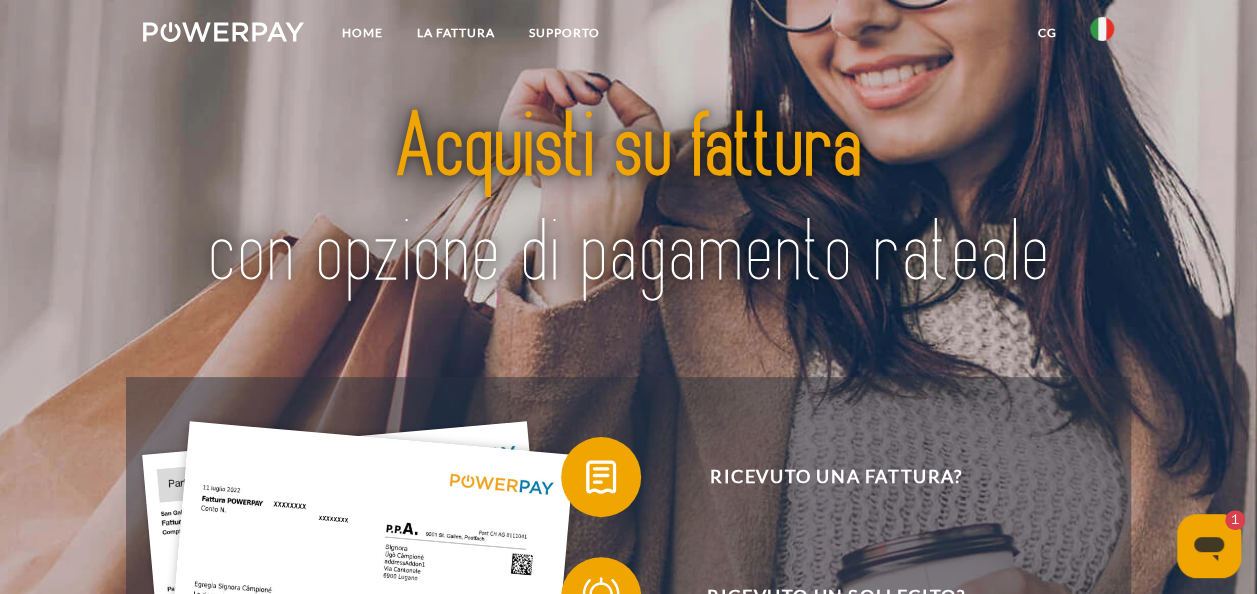 click 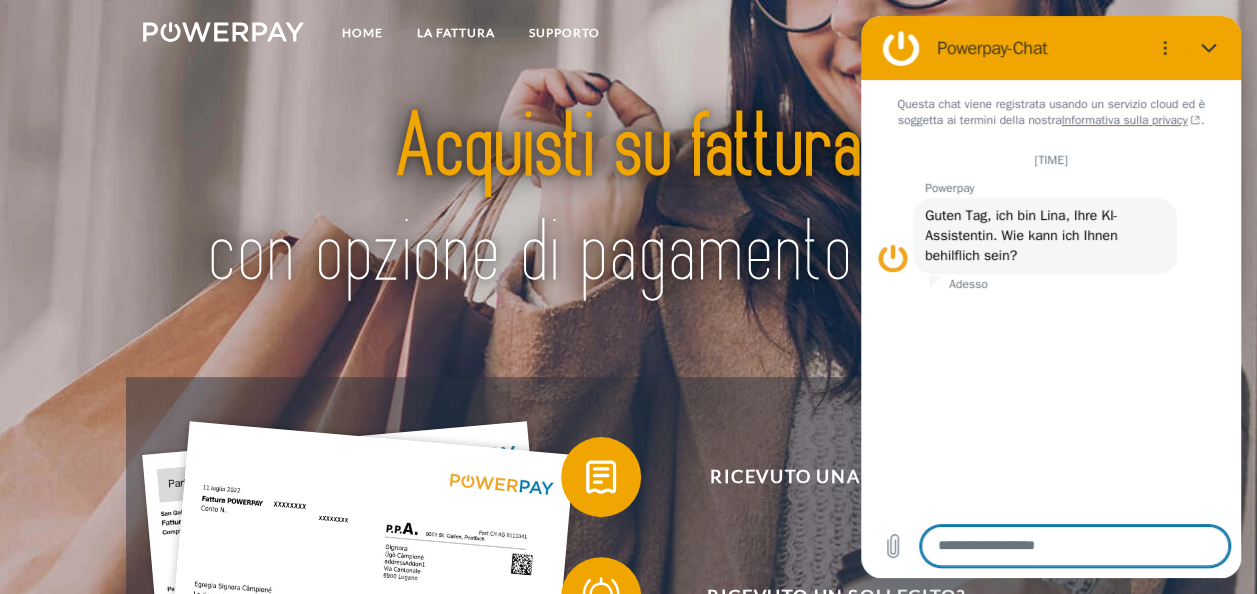 scroll, scrollTop: 0, scrollLeft: 0, axis: both 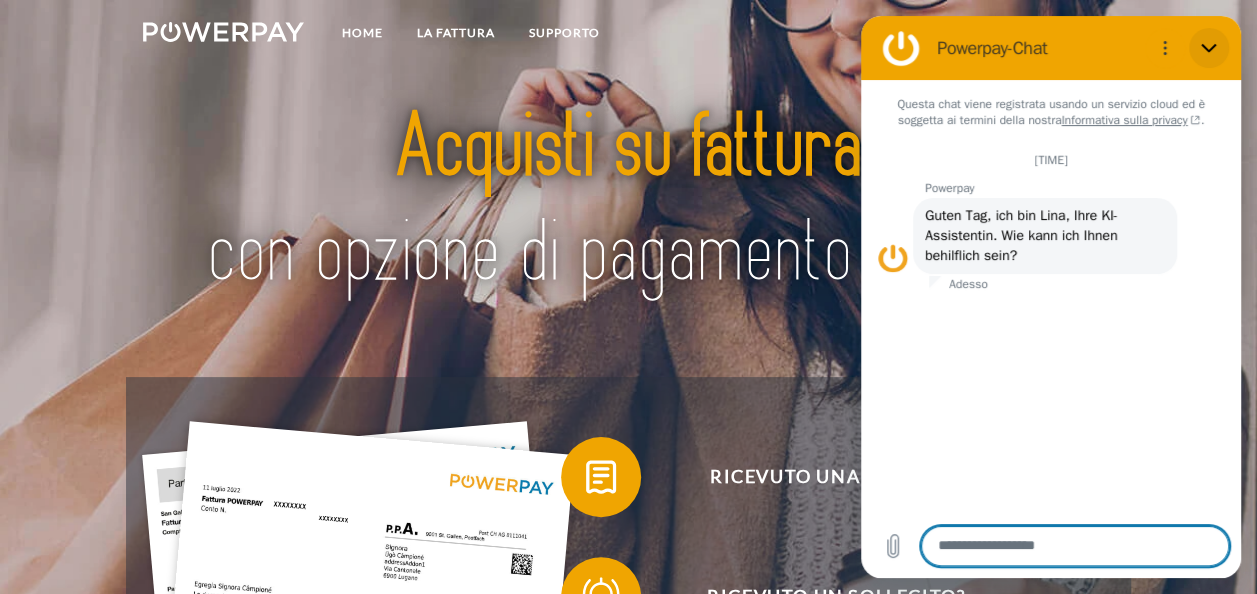 click 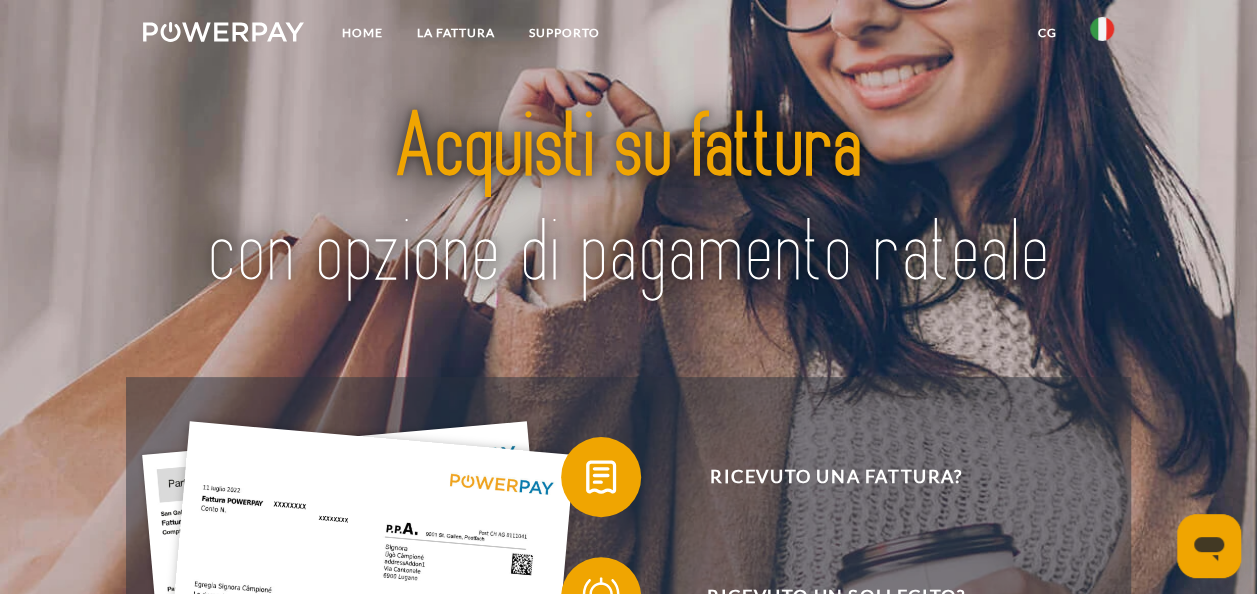 click at bounding box center (1102, 29) 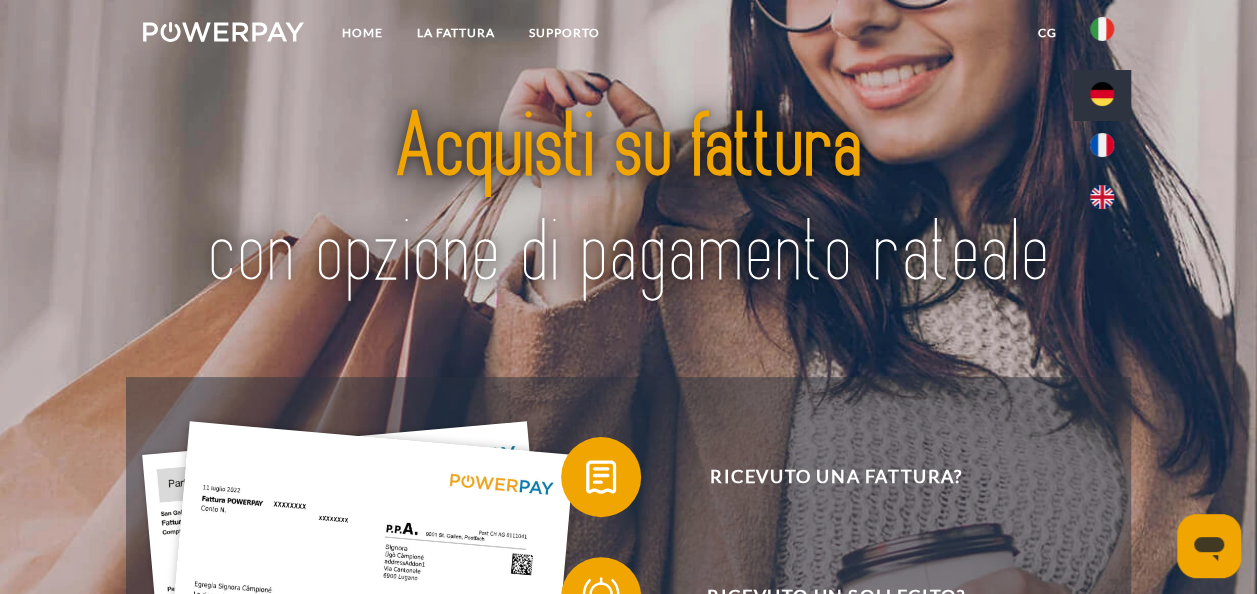 click at bounding box center [1102, 94] 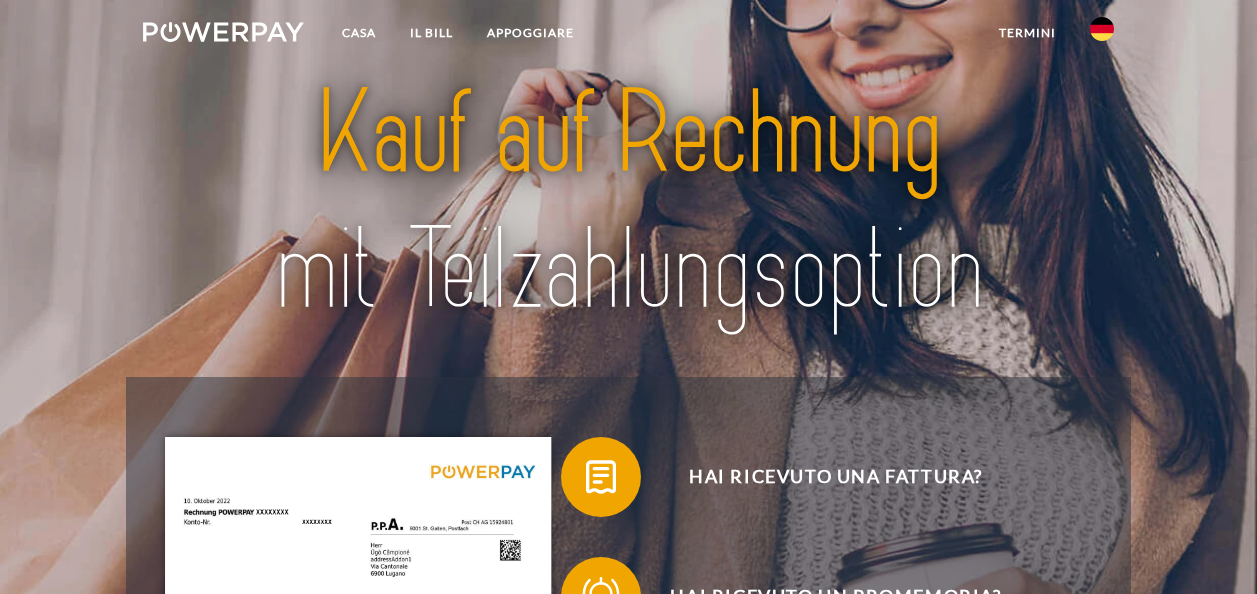 scroll, scrollTop: 0, scrollLeft: 0, axis: both 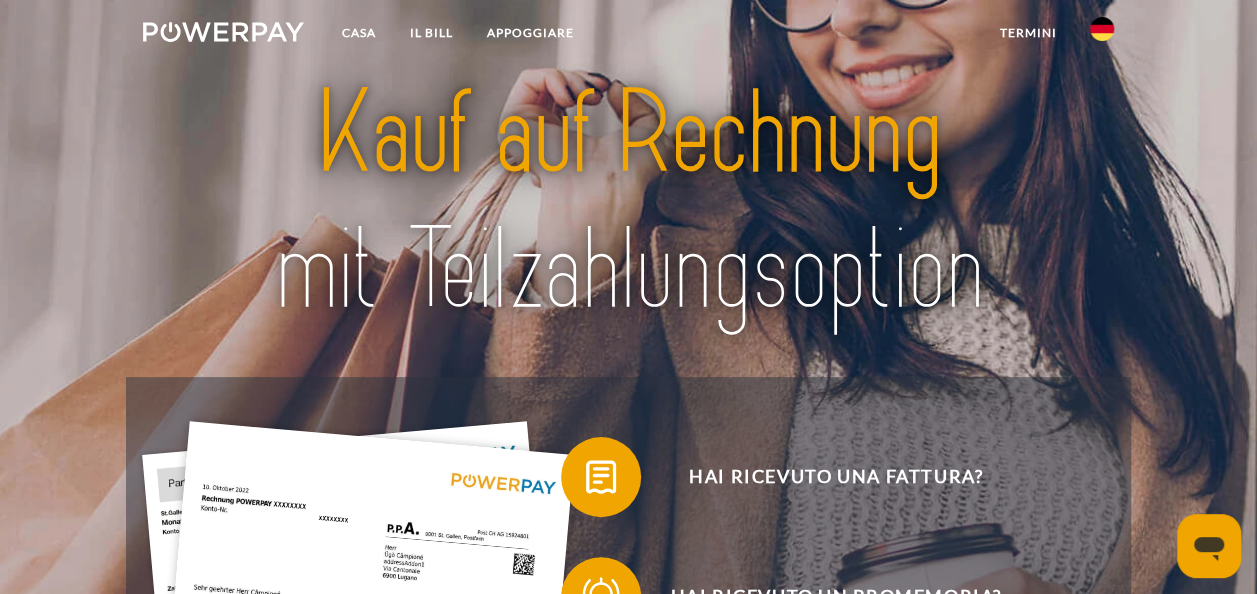 click 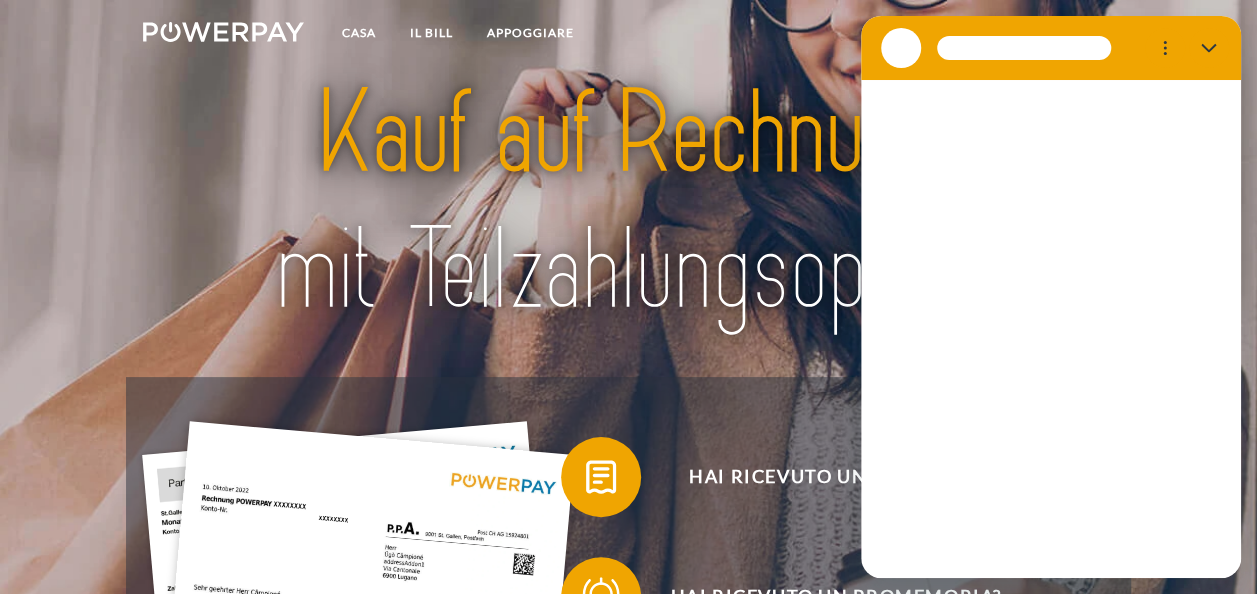 scroll, scrollTop: 0, scrollLeft: 0, axis: both 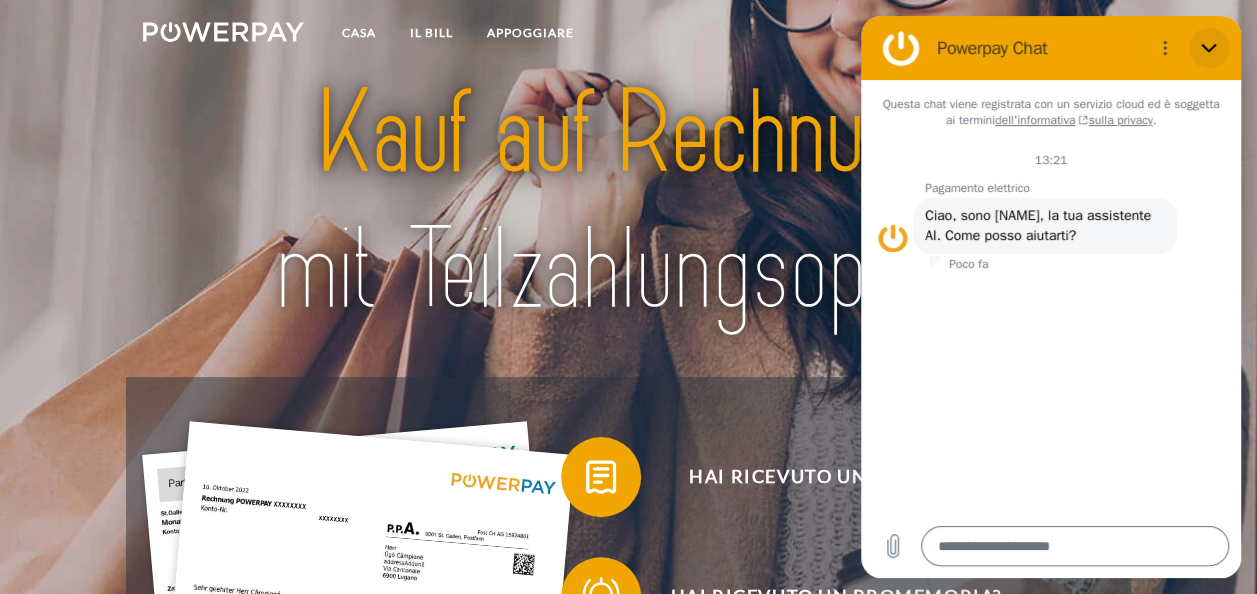 click 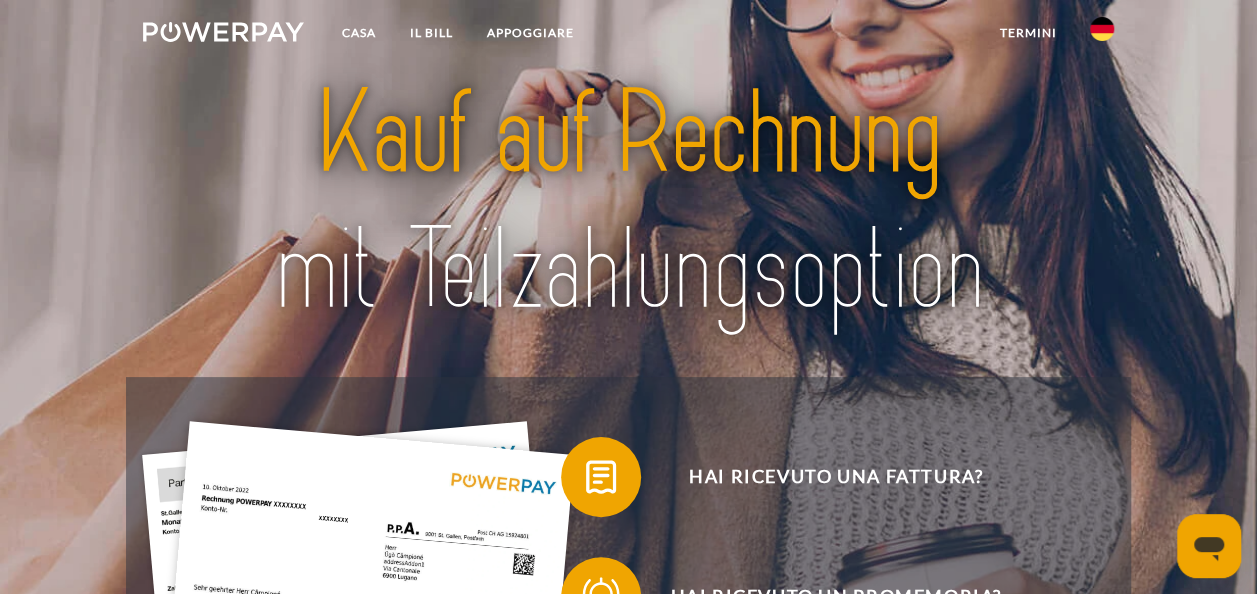 click at bounding box center [1102, 29] 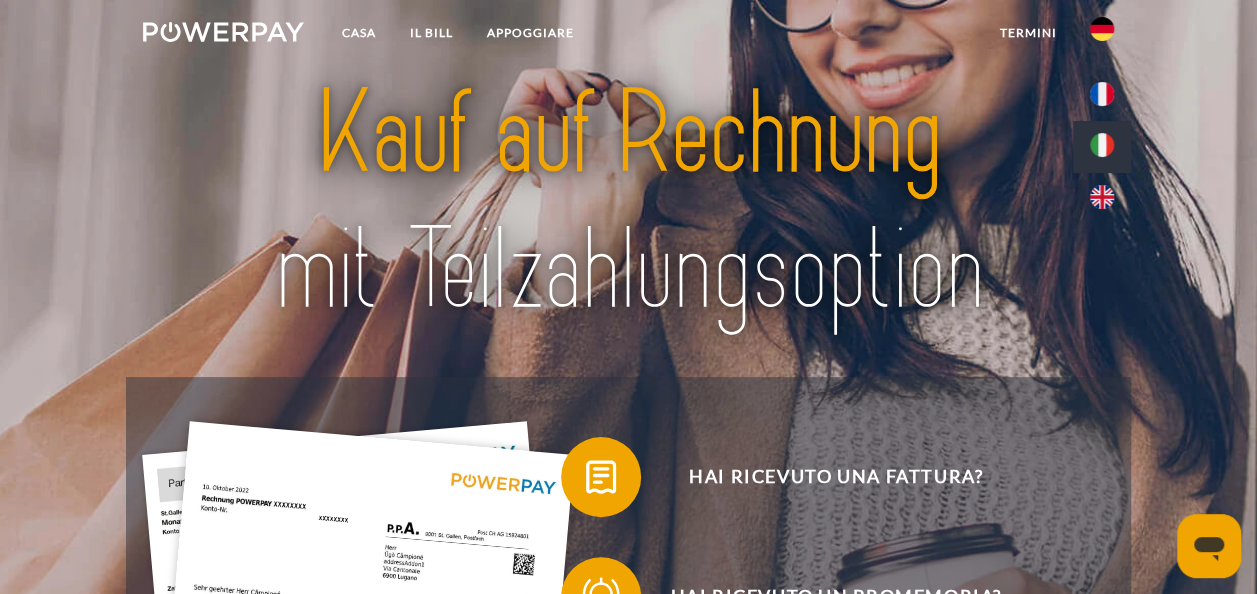 click at bounding box center (1102, 145) 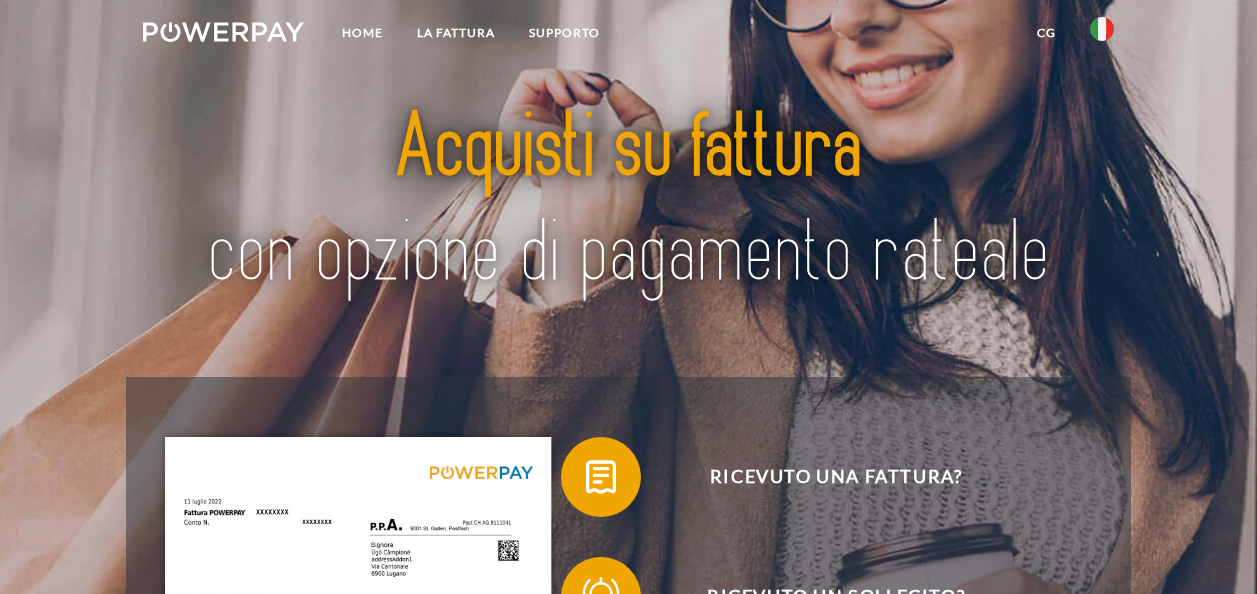 scroll, scrollTop: 0, scrollLeft: 0, axis: both 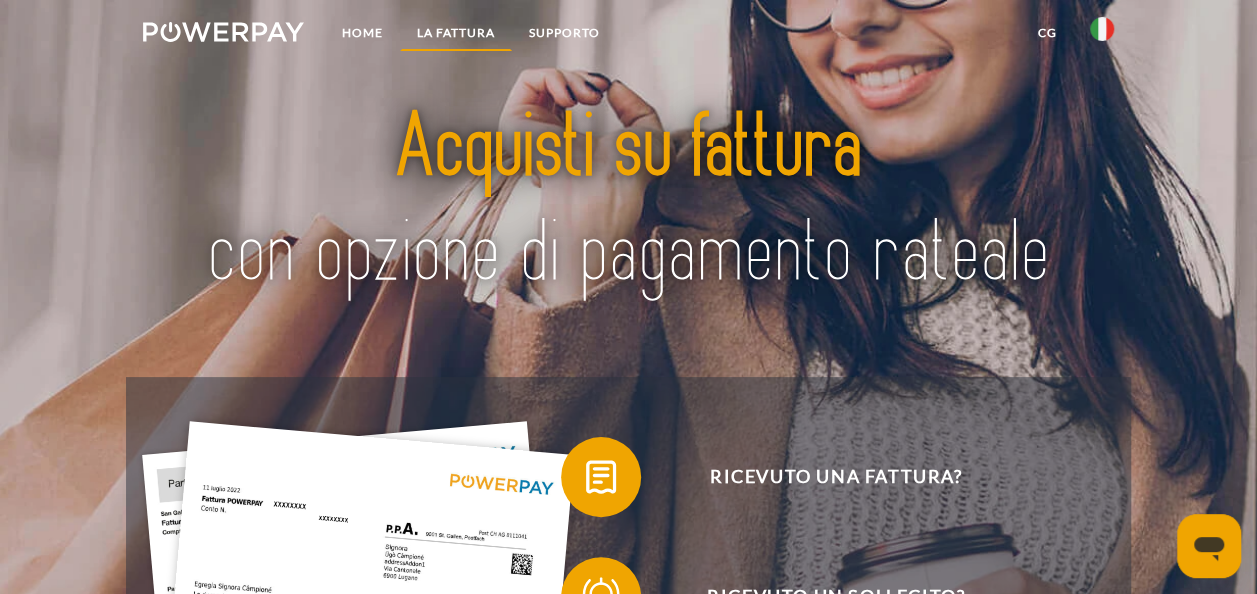 click on "LA FATTURA" at bounding box center (456, 33) 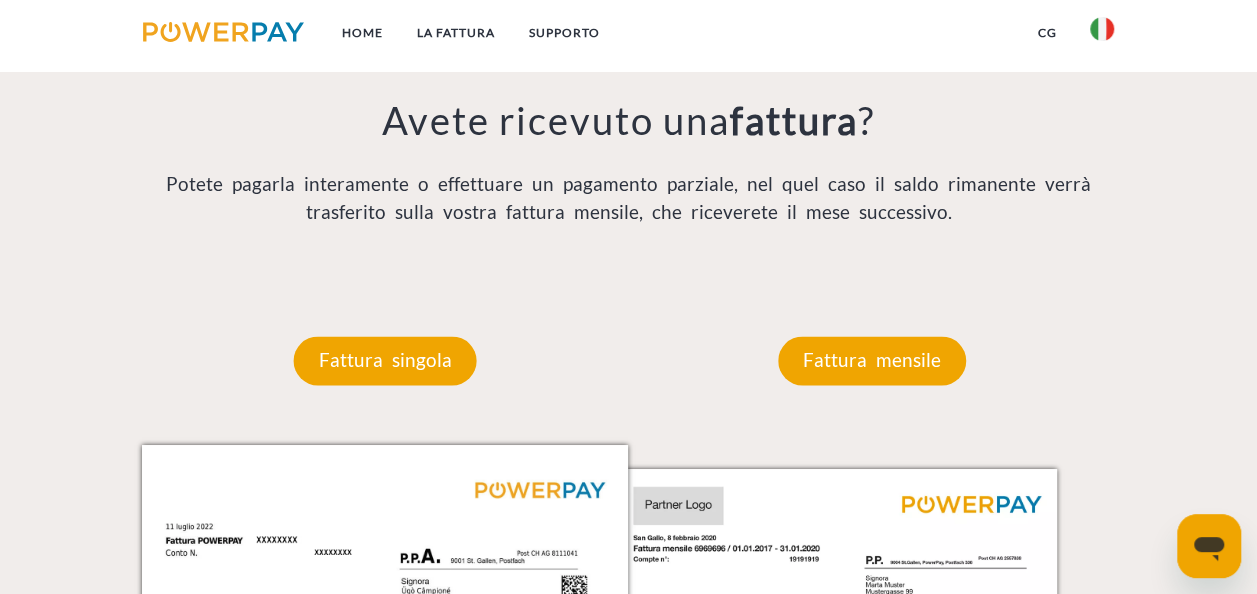 scroll, scrollTop: 1510, scrollLeft: 0, axis: vertical 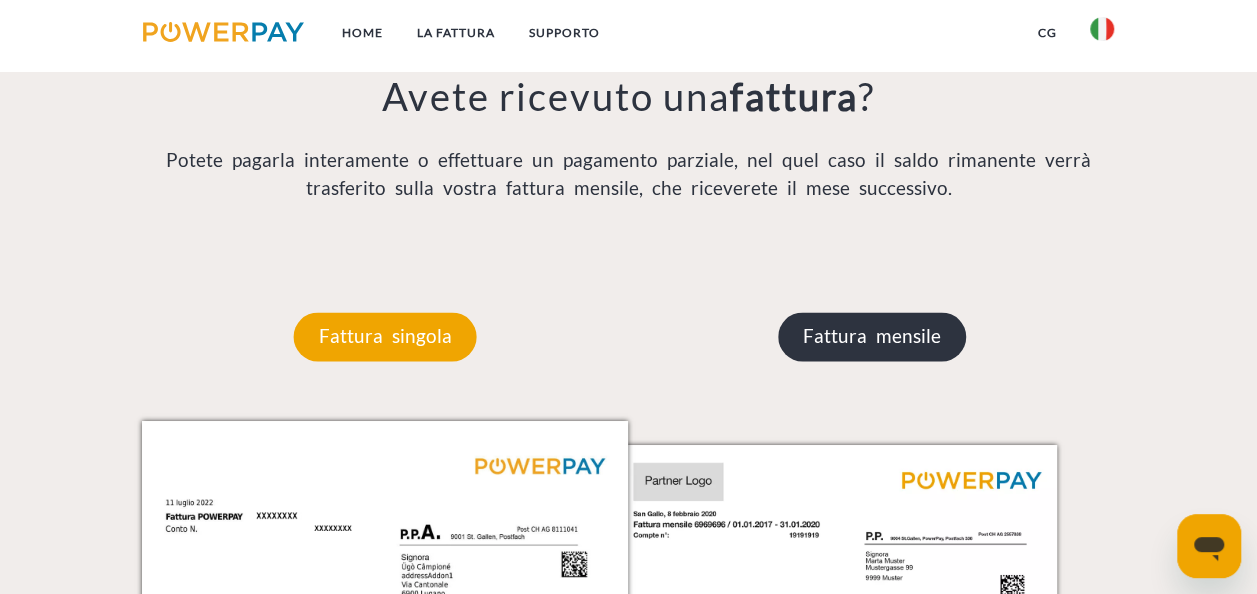 click on "Fattura mensile" at bounding box center [872, 336] 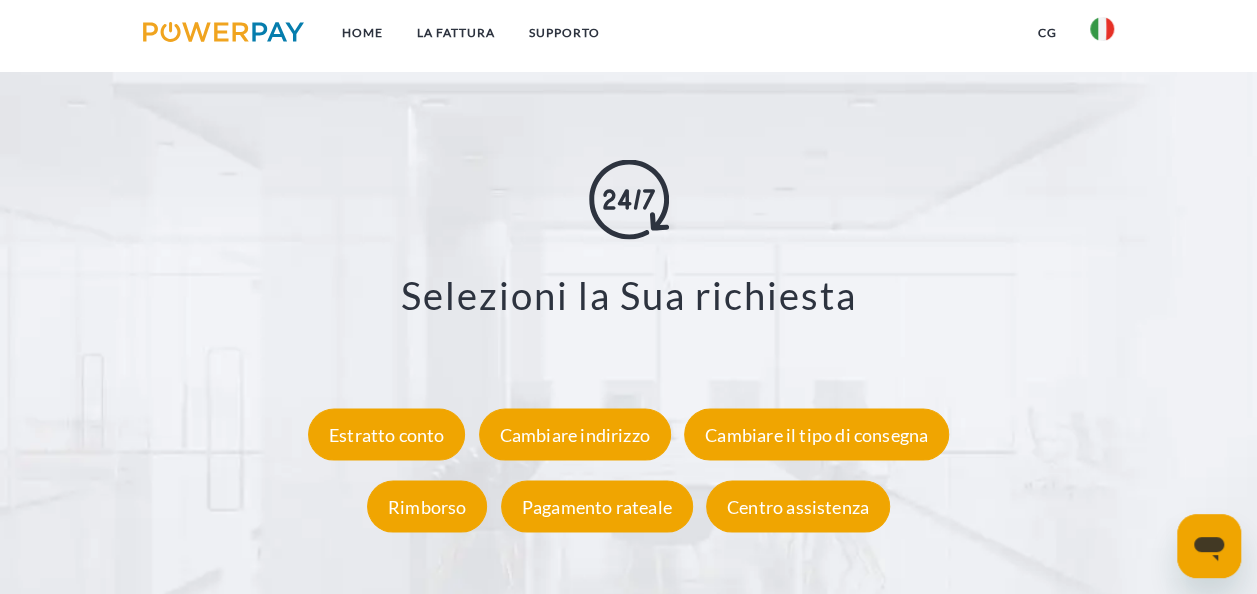 scroll, scrollTop: 3410, scrollLeft: 0, axis: vertical 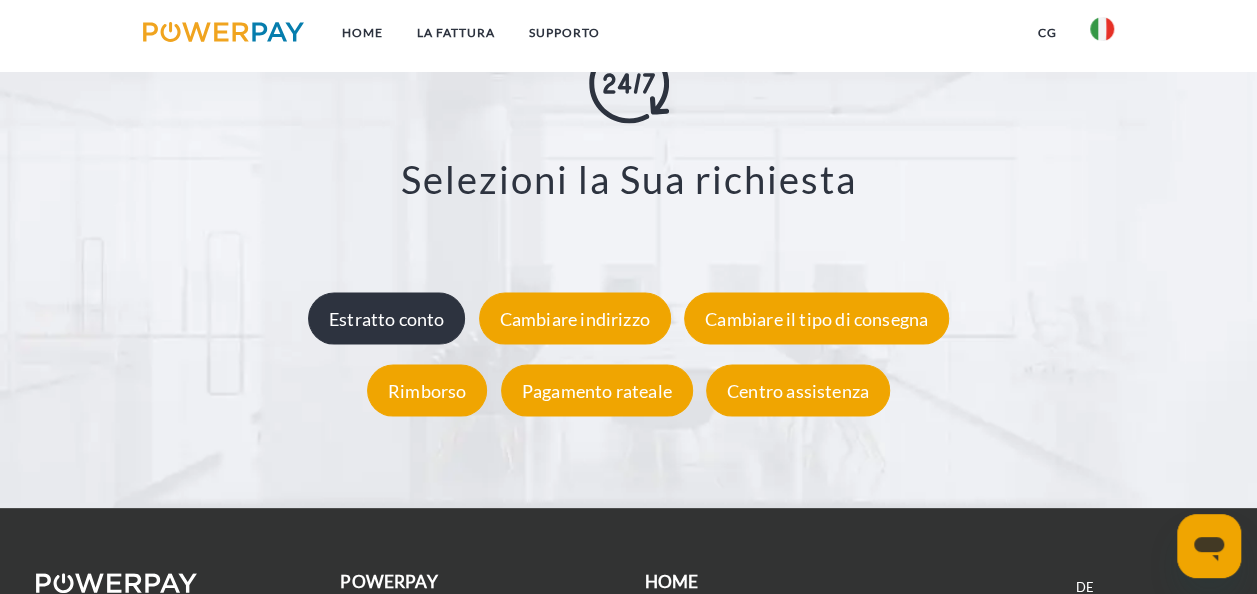 click on "Estratto conto" at bounding box center [387, 319] 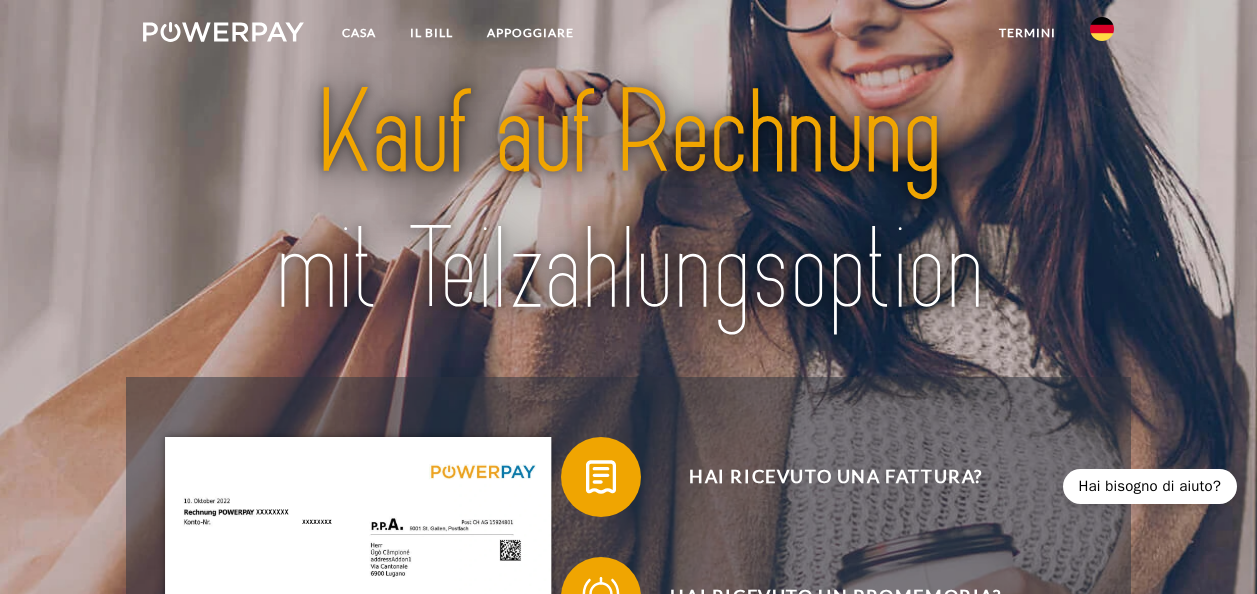 scroll, scrollTop: 0, scrollLeft: 0, axis: both 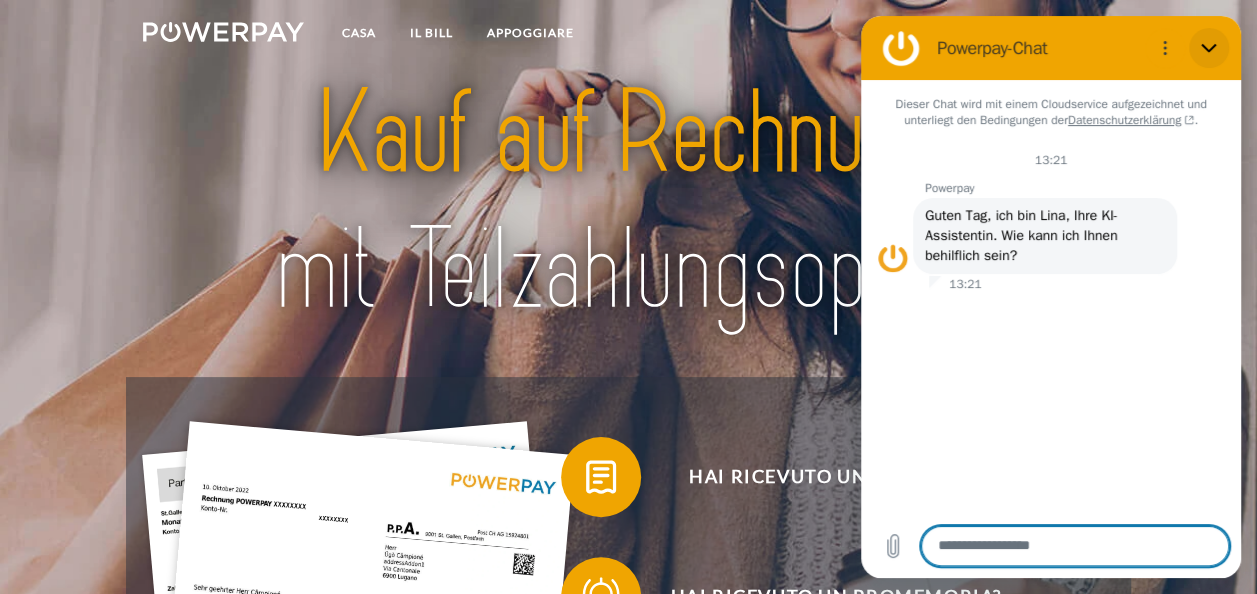 click 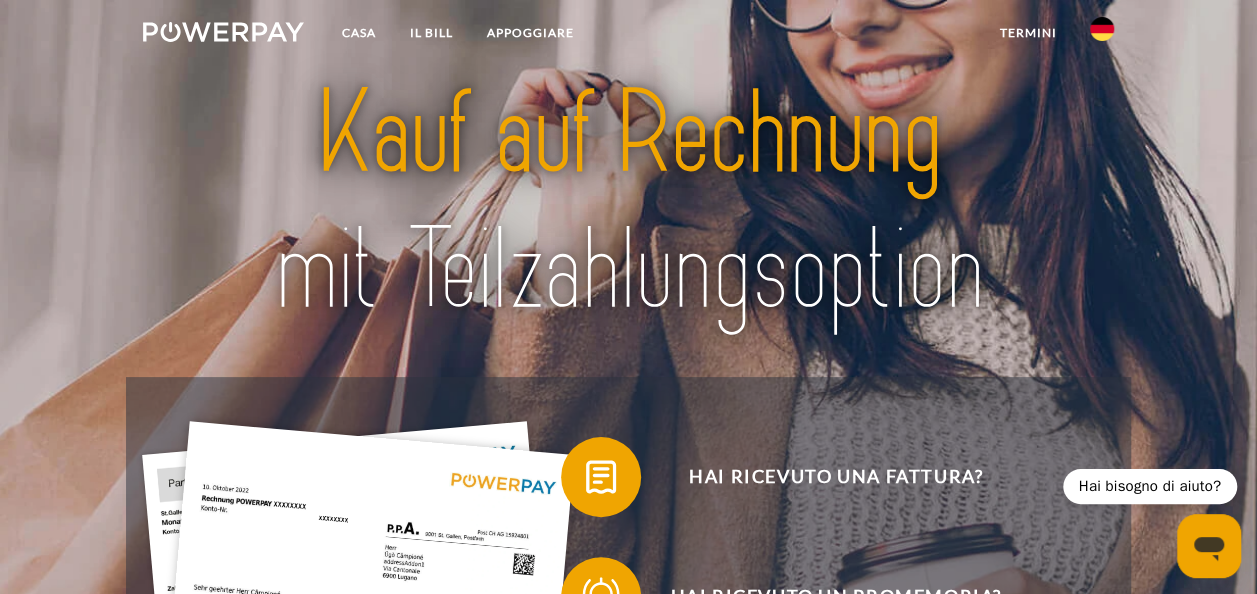 click at bounding box center (1102, 29) 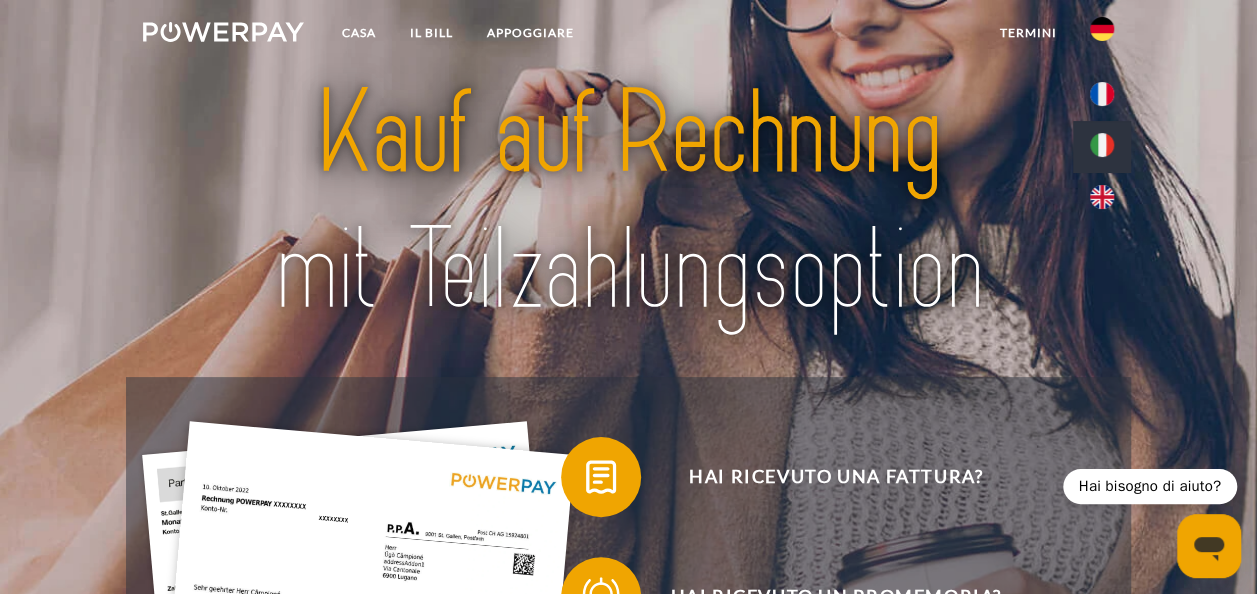 click at bounding box center (1102, 145) 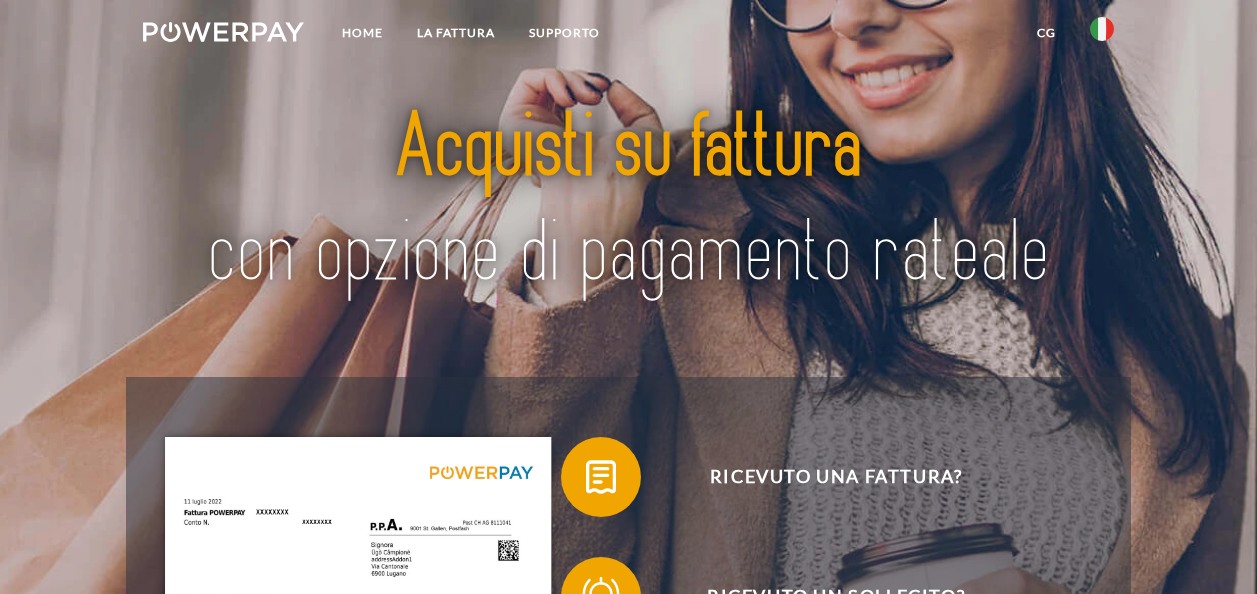 scroll, scrollTop: 0, scrollLeft: 0, axis: both 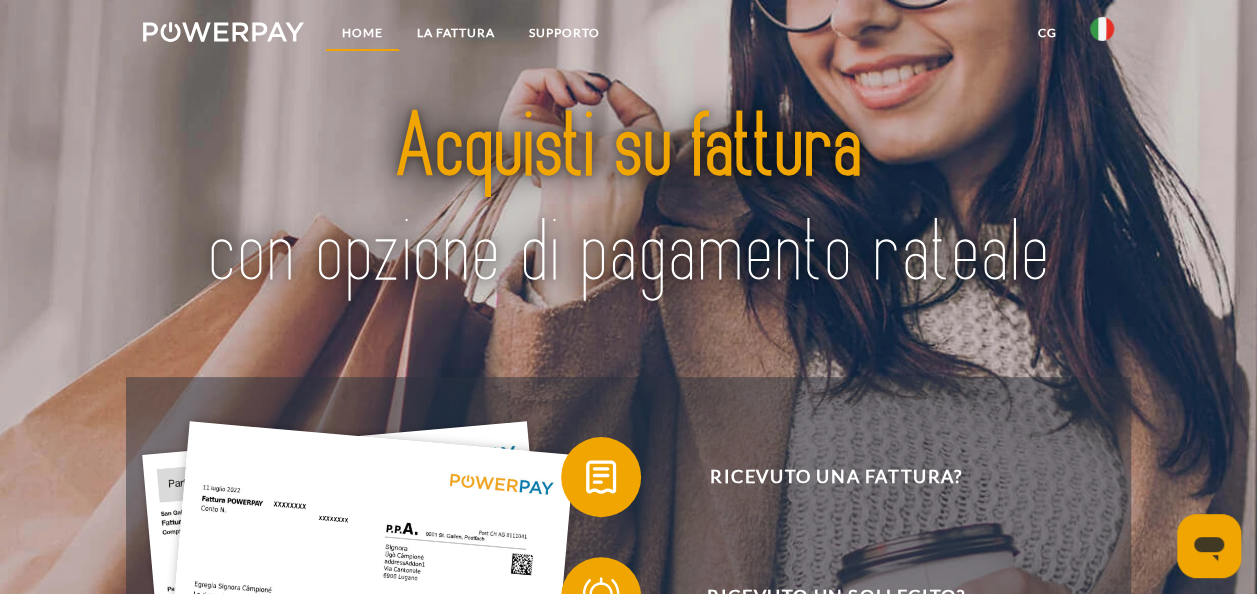 click on "Home" at bounding box center (362, 33) 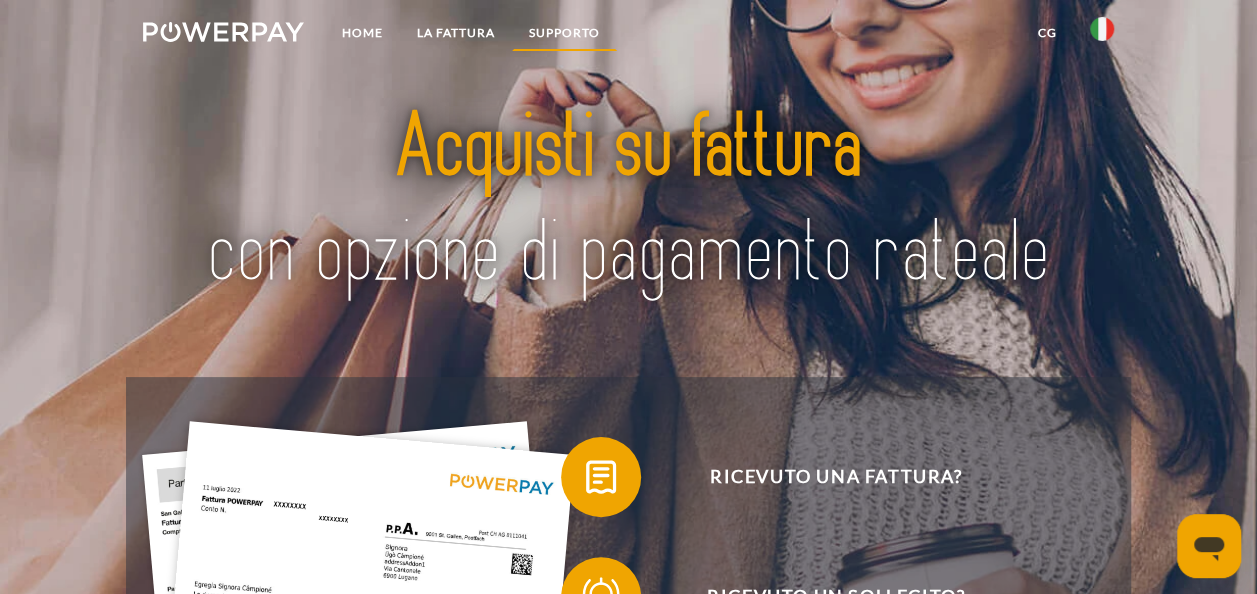 click on "Supporto" at bounding box center (564, 33) 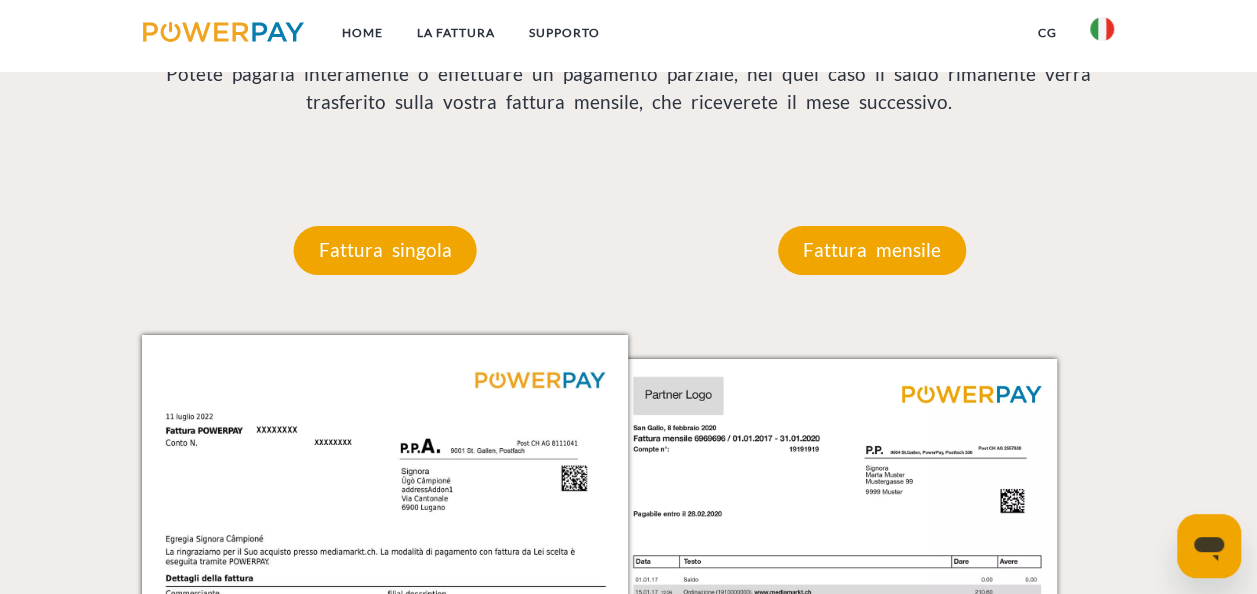 scroll, scrollTop: 896, scrollLeft: 0, axis: vertical 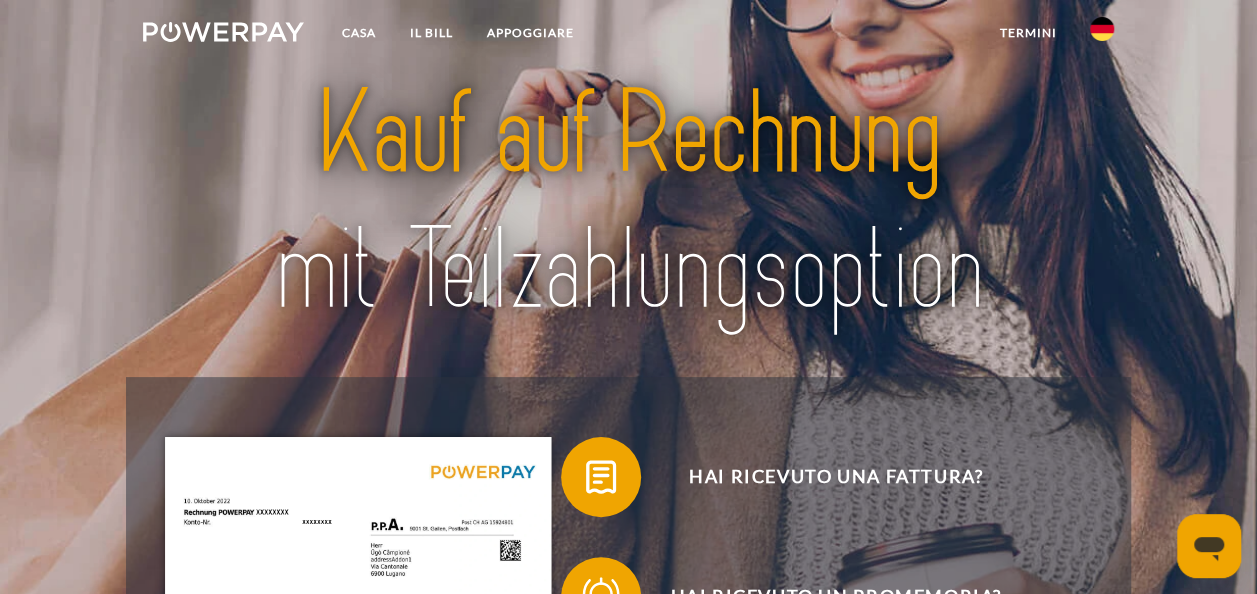 click at bounding box center [1102, 29] 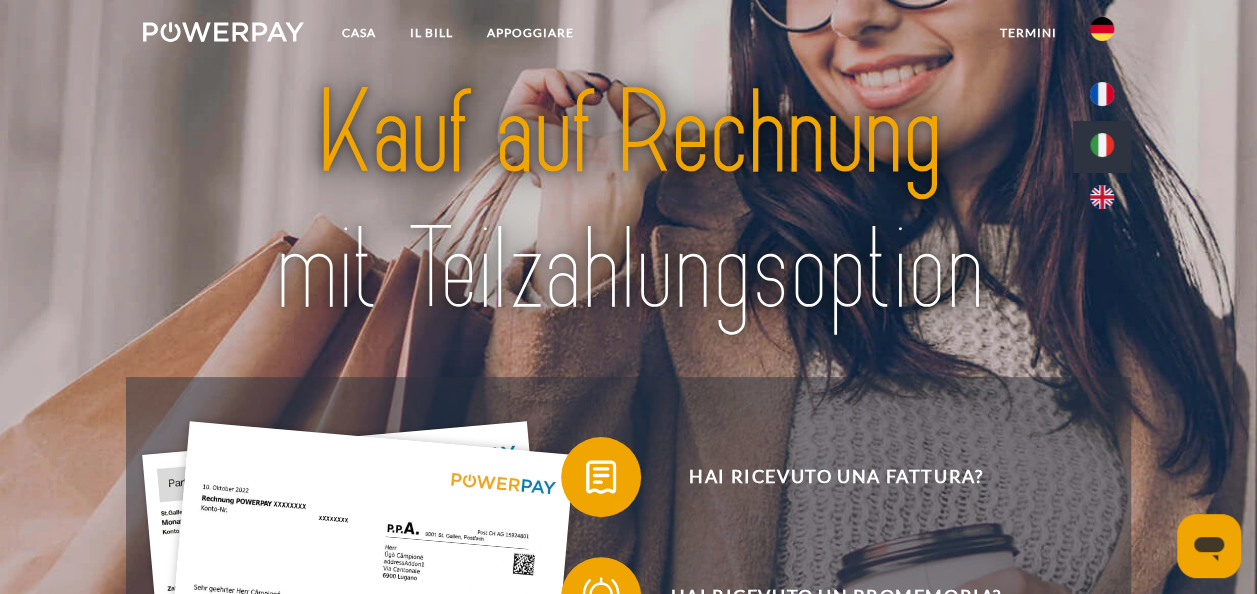 click at bounding box center (1102, 145) 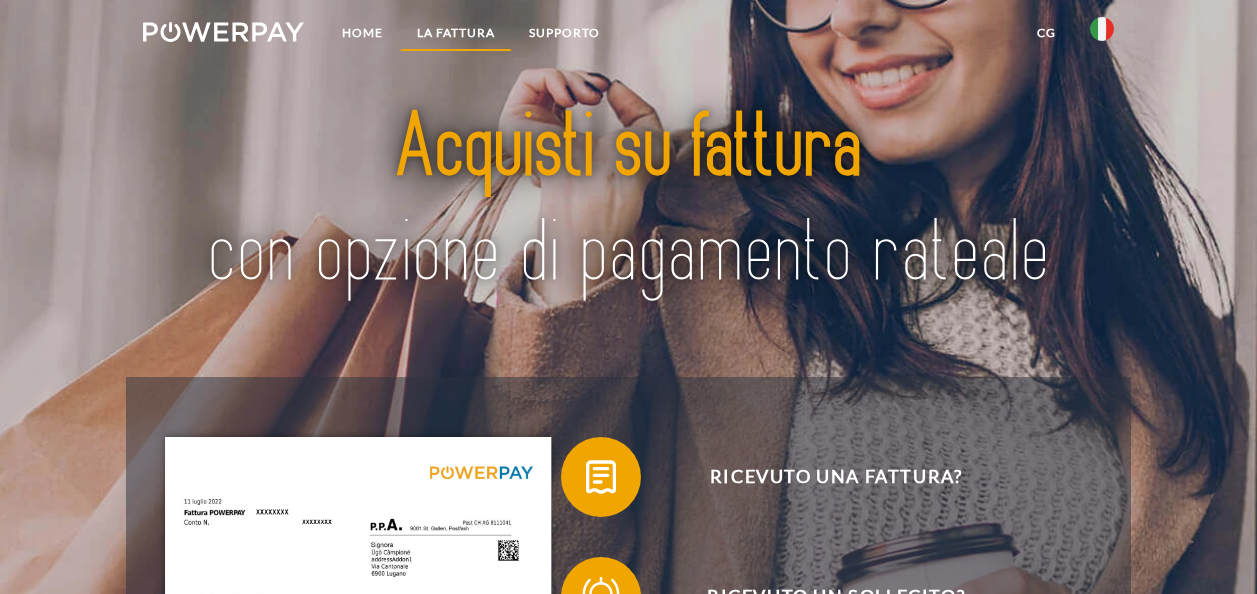 scroll, scrollTop: 0, scrollLeft: 0, axis: both 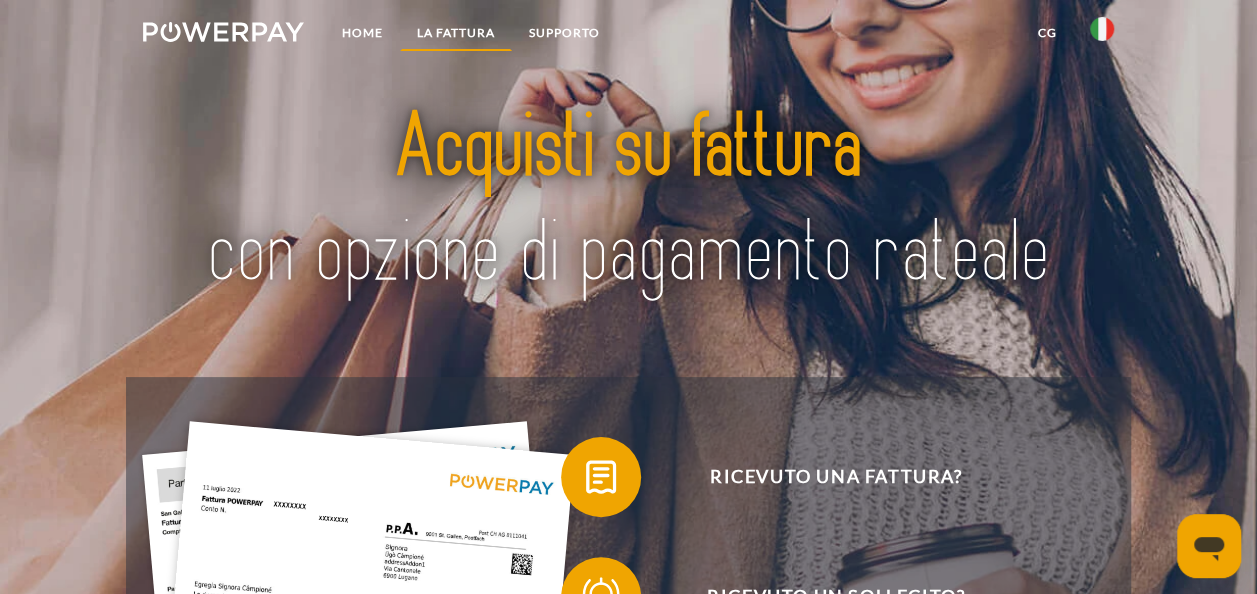 click on "LA FATTURA" at bounding box center (456, 33) 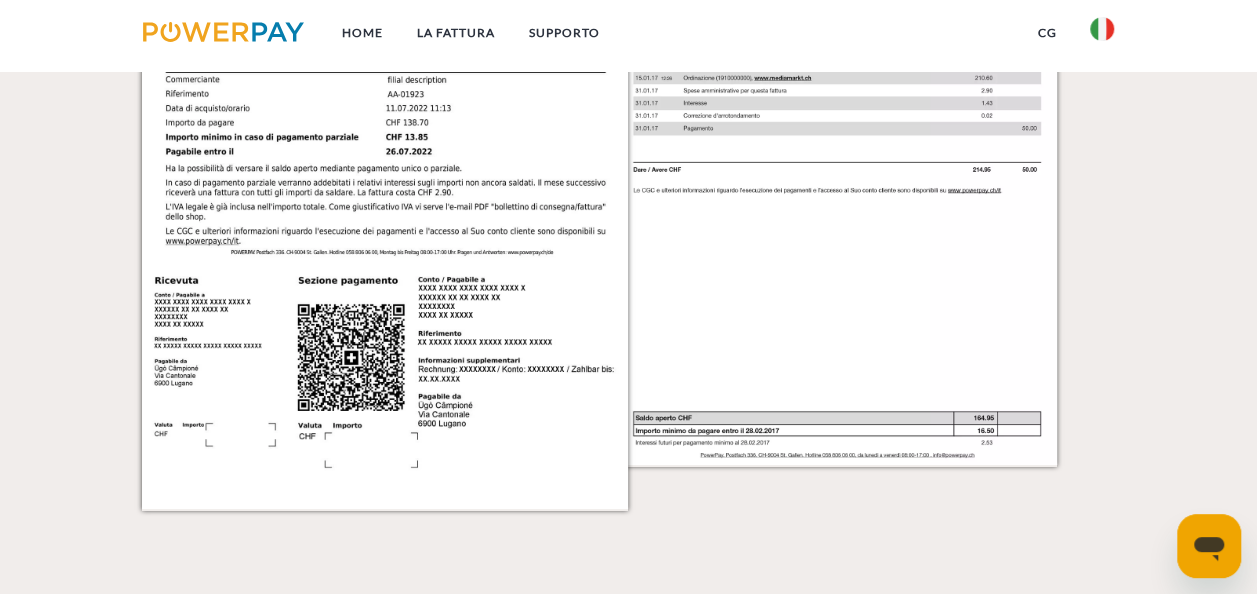scroll, scrollTop: 2010, scrollLeft: 0, axis: vertical 